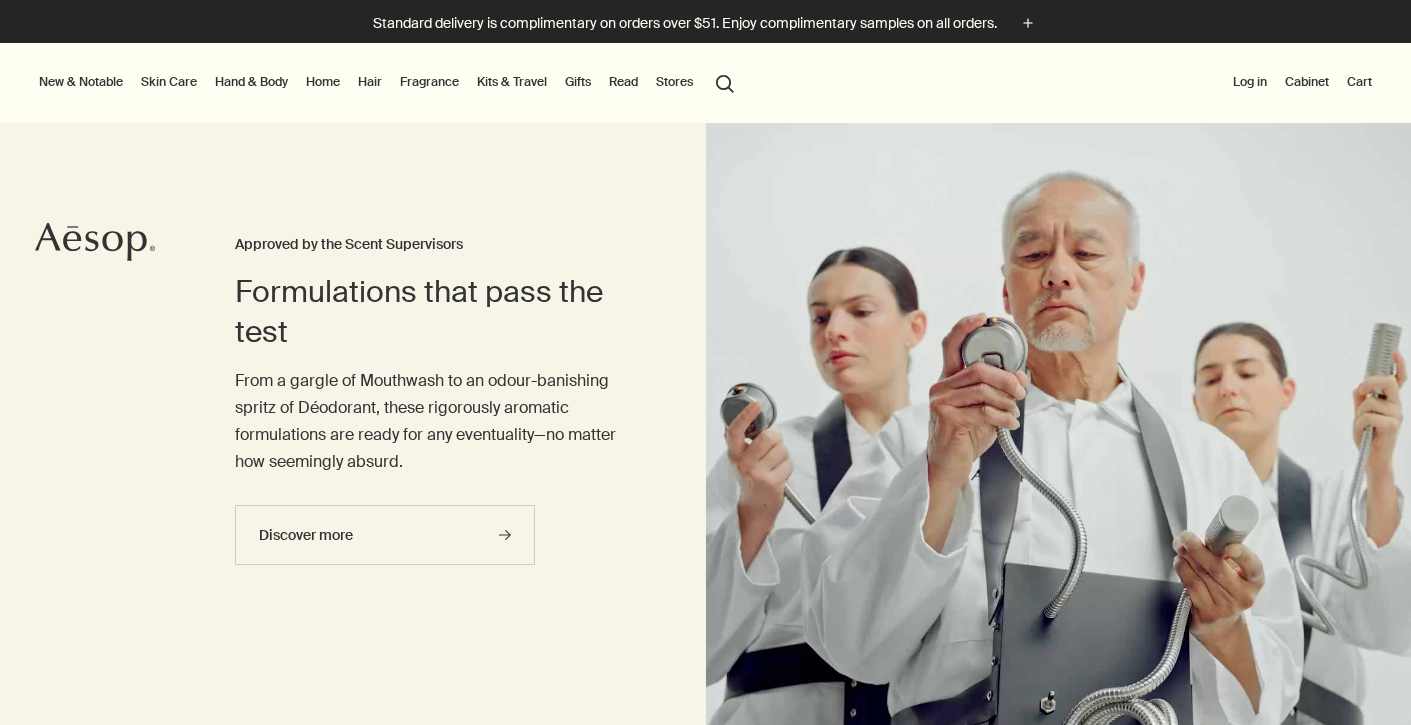 scroll, scrollTop: 0, scrollLeft: 0, axis: both 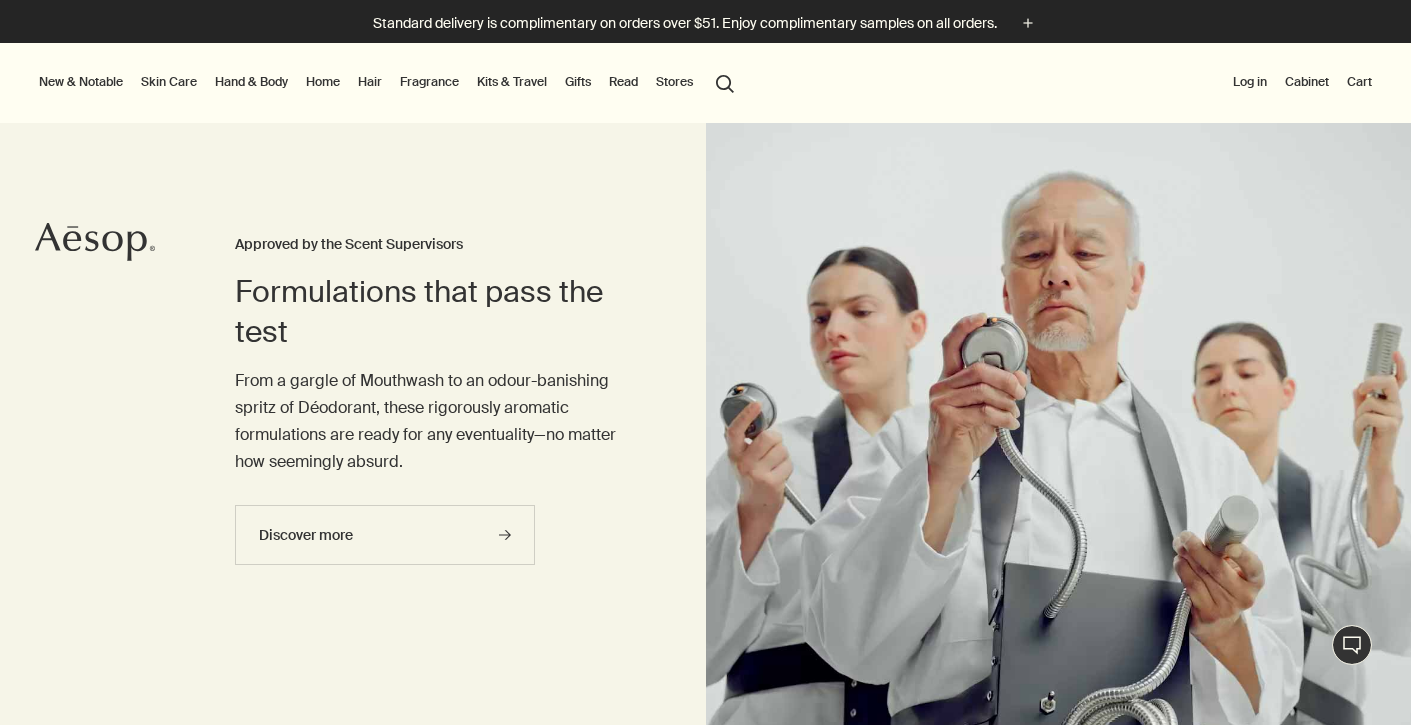 click on "Kits & Travel" at bounding box center (512, 82) 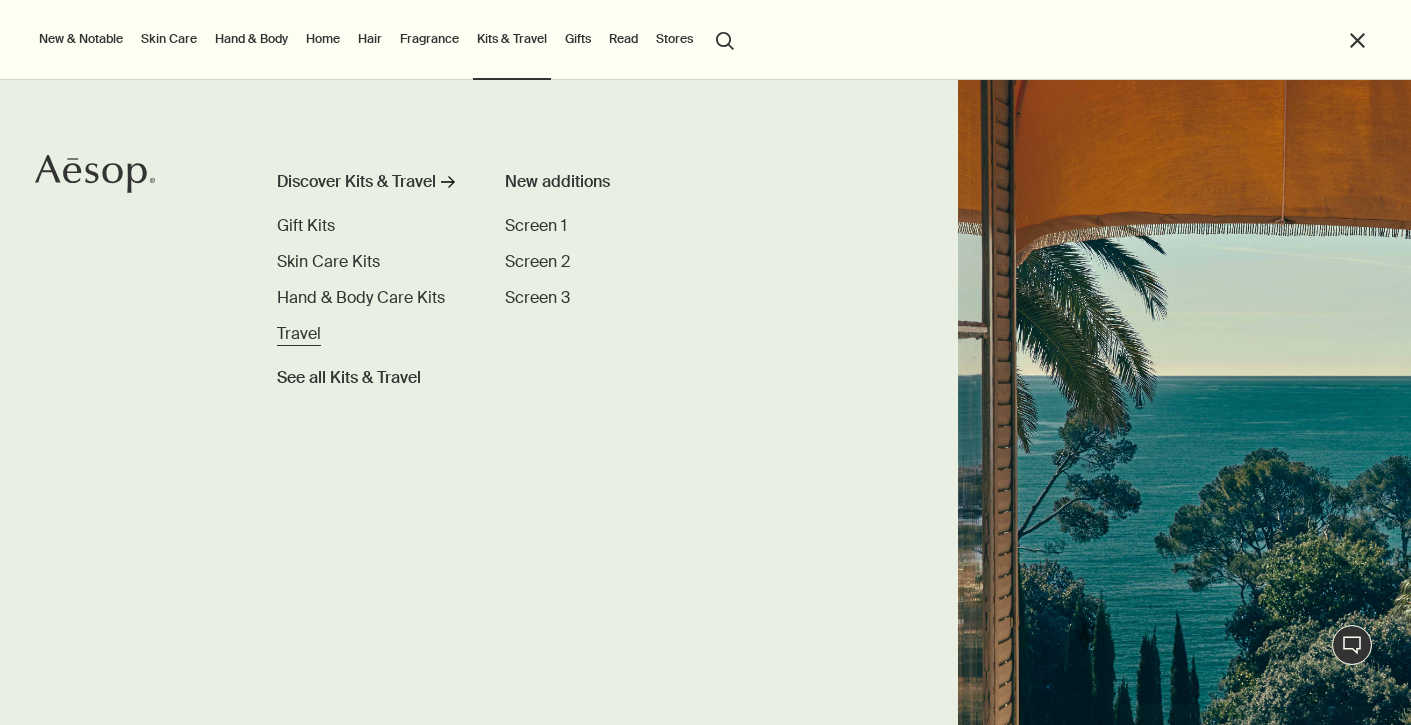 scroll, scrollTop: 0, scrollLeft: 0, axis: both 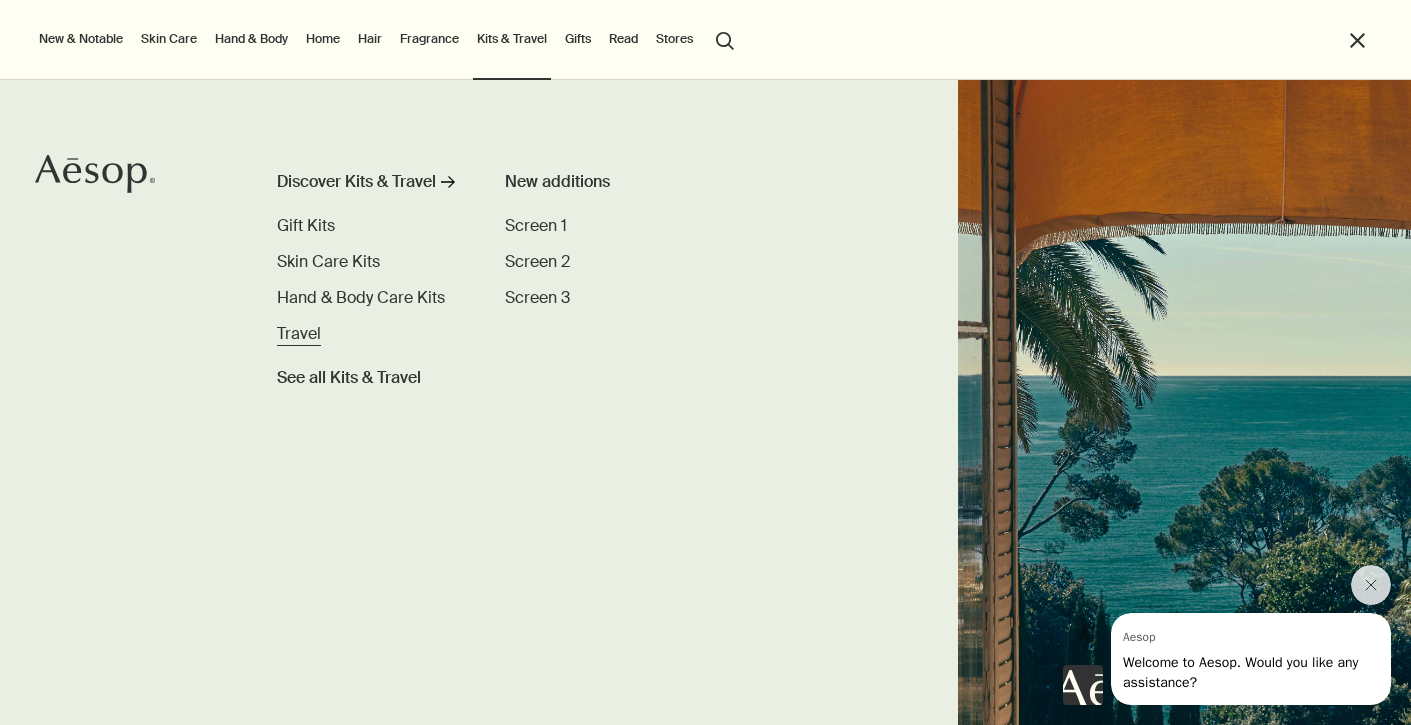 click on "Travel" at bounding box center [299, 333] 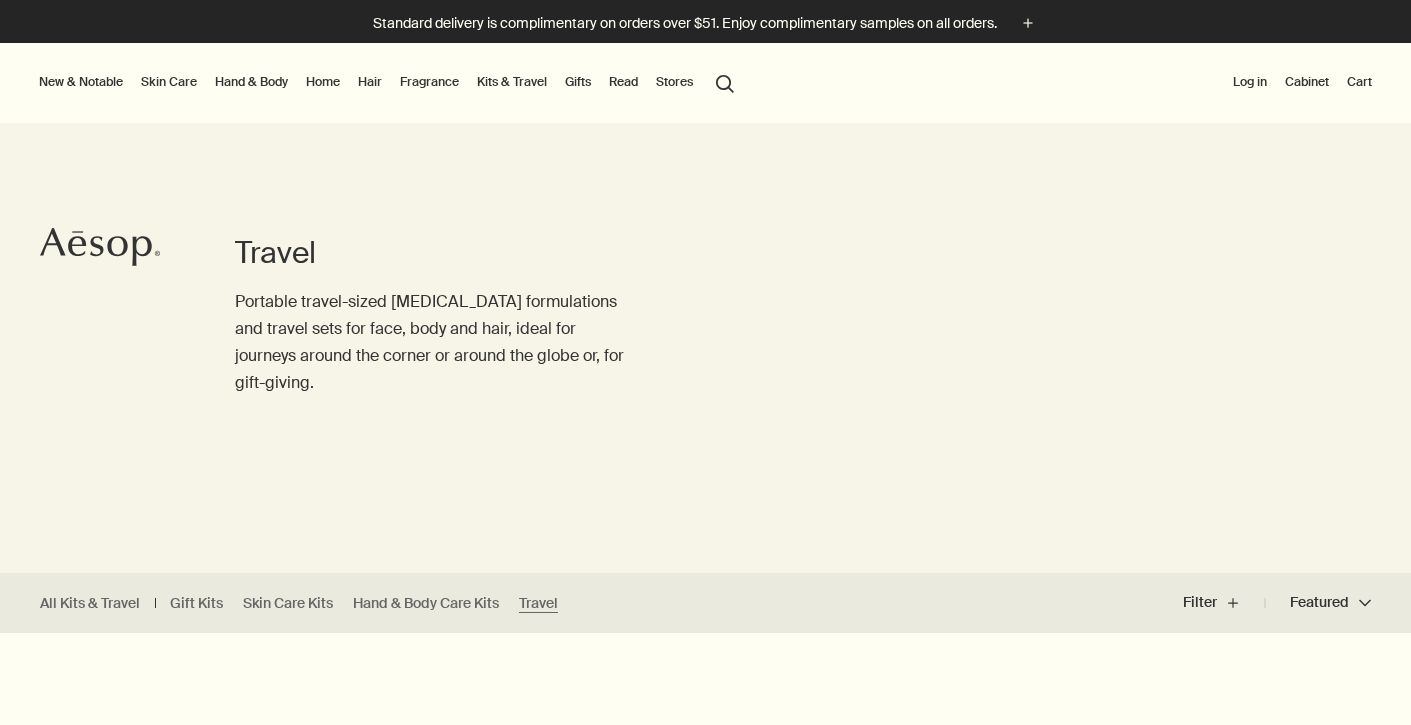 scroll, scrollTop: 0, scrollLeft: 0, axis: both 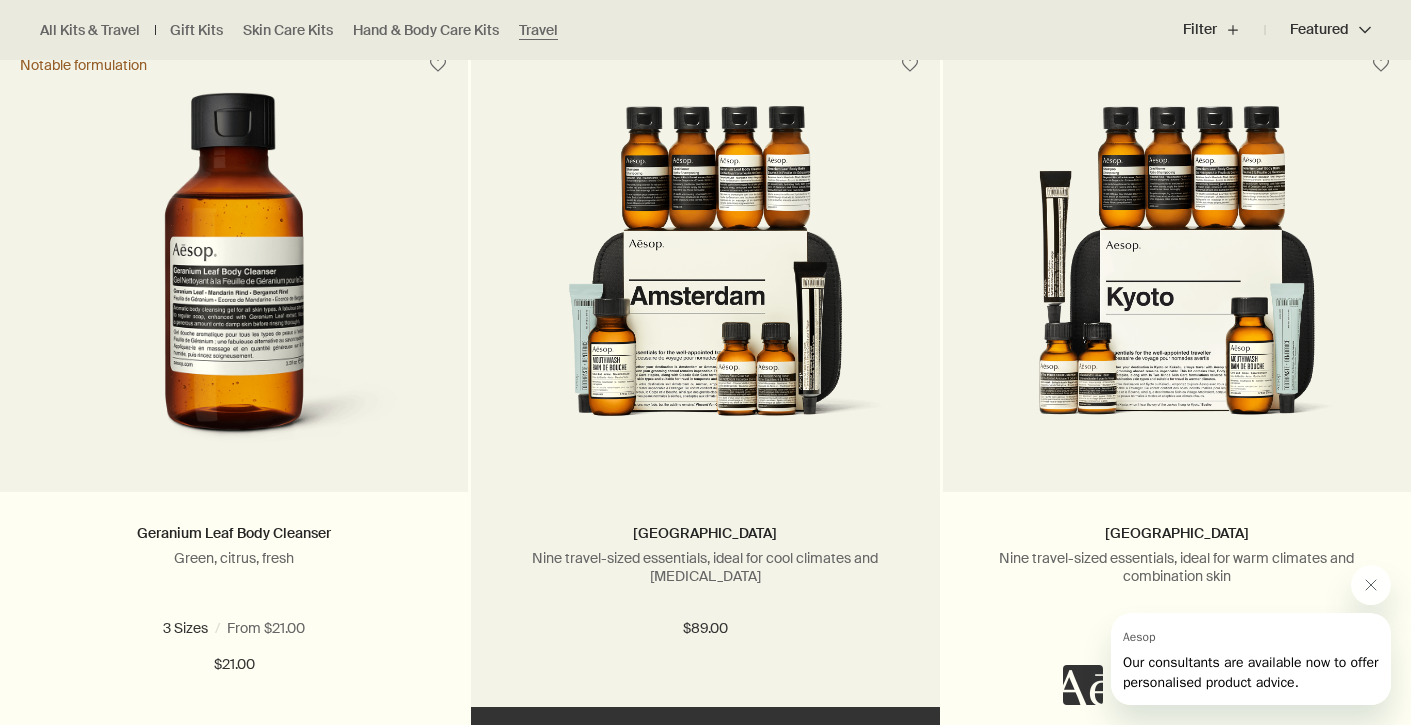 click at bounding box center [705, 283] 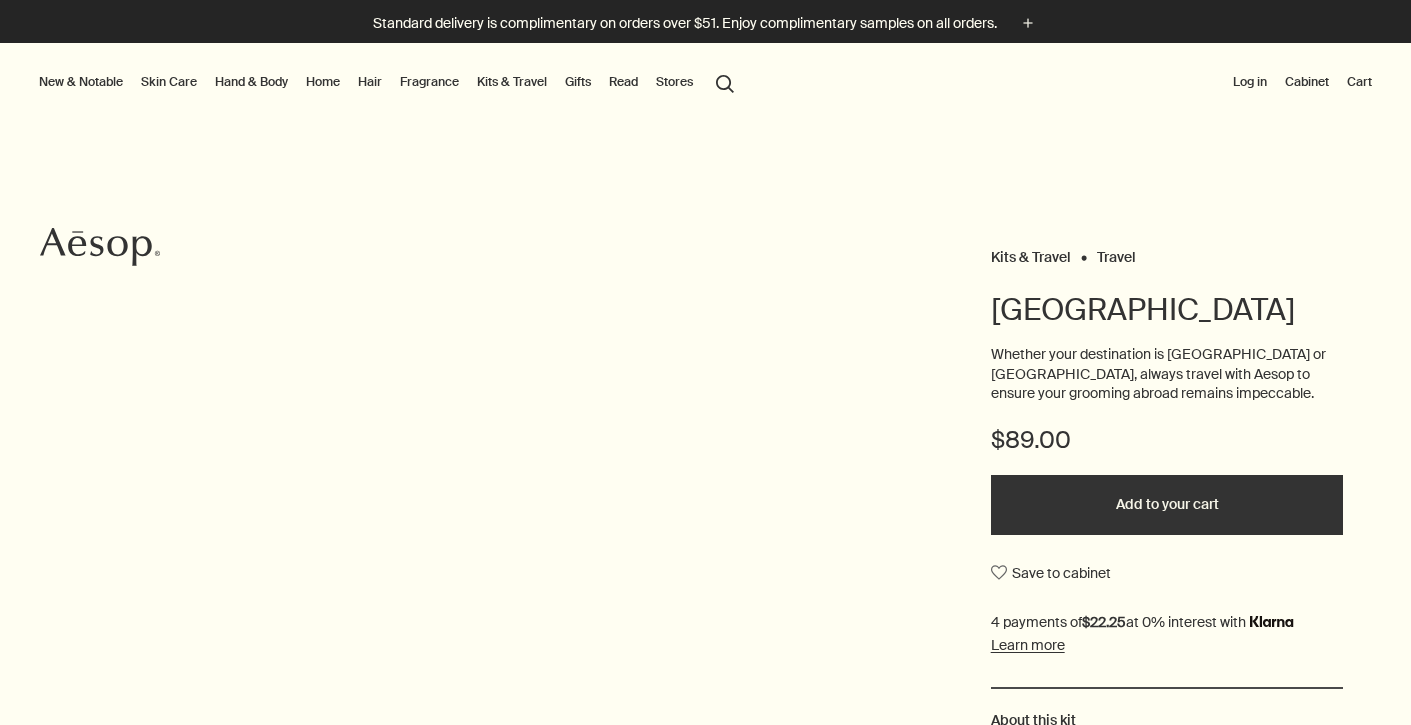 scroll, scrollTop: 0, scrollLeft: 0, axis: both 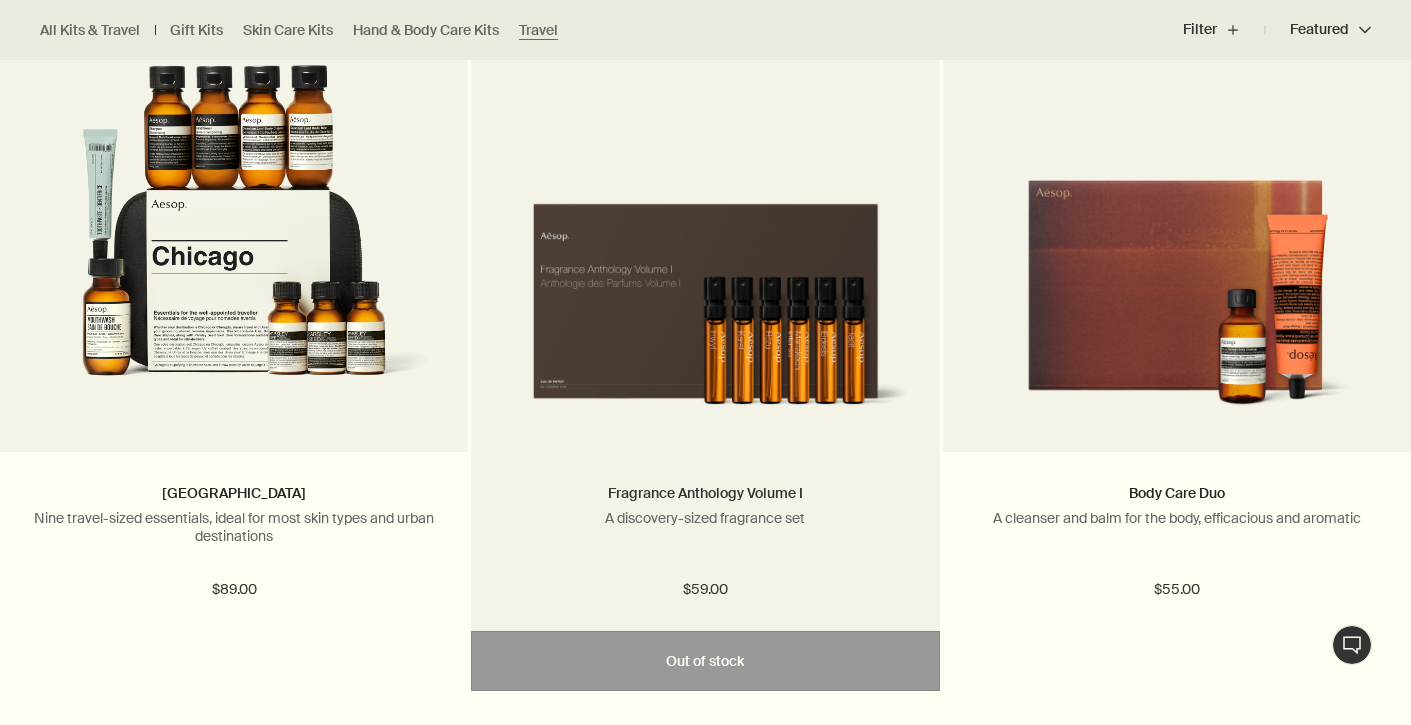 click on "Fragrance Anthology Volume I" at bounding box center (705, 493) 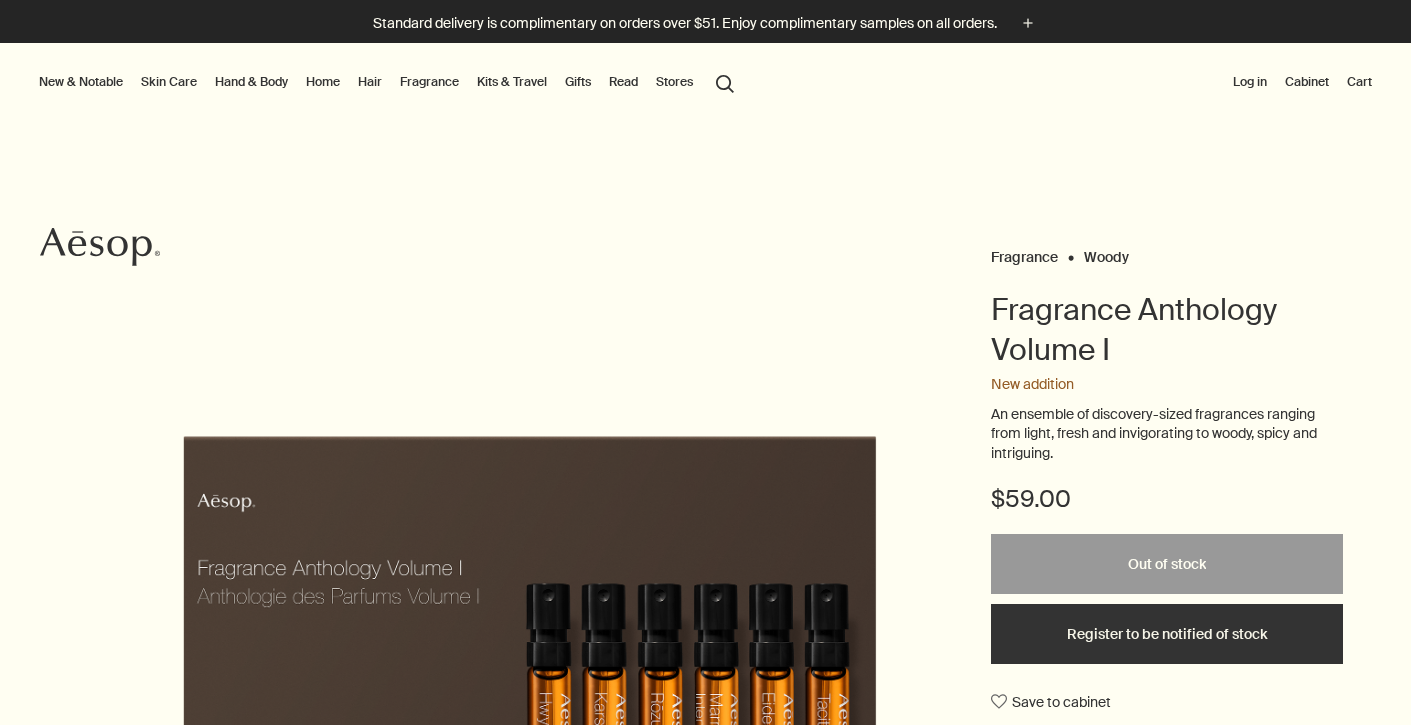 scroll, scrollTop: 0, scrollLeft: 0, axis: both 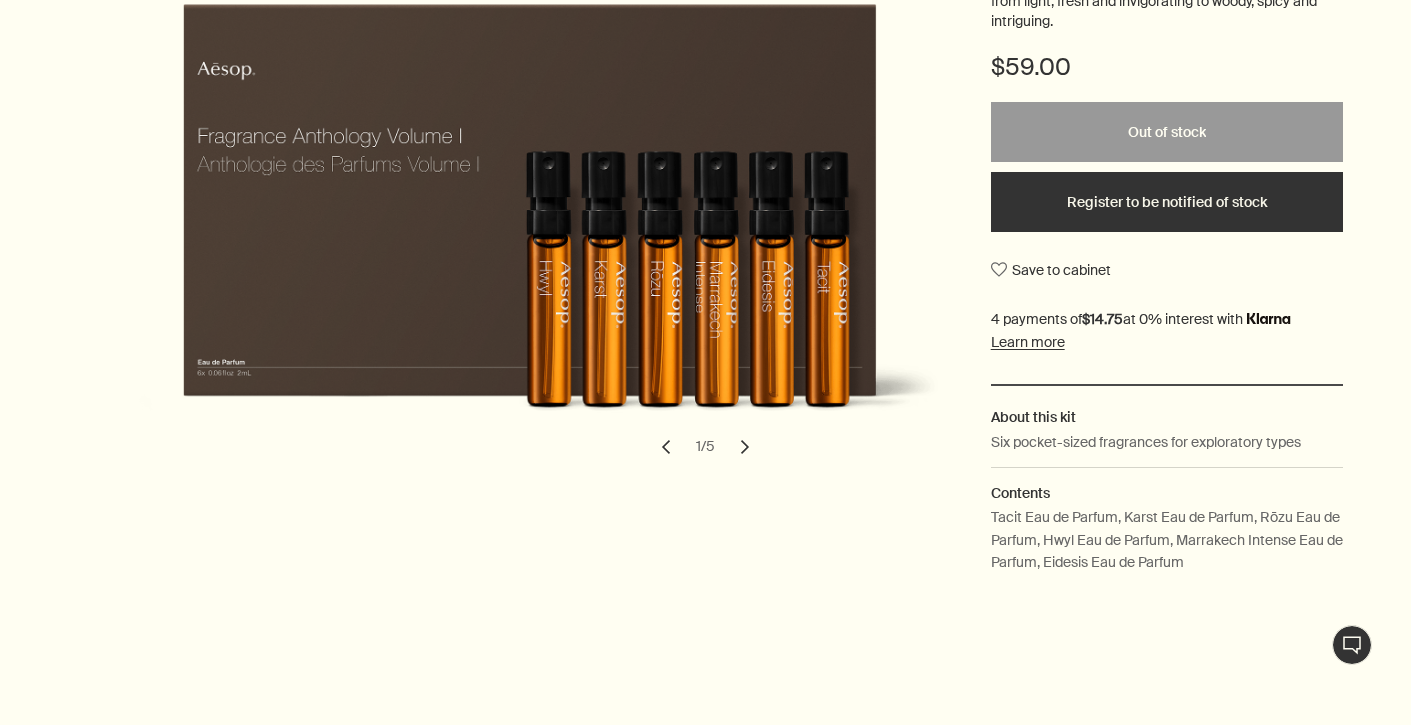 click on "Register to be notified of stock" at bounding box center [1167, 202] 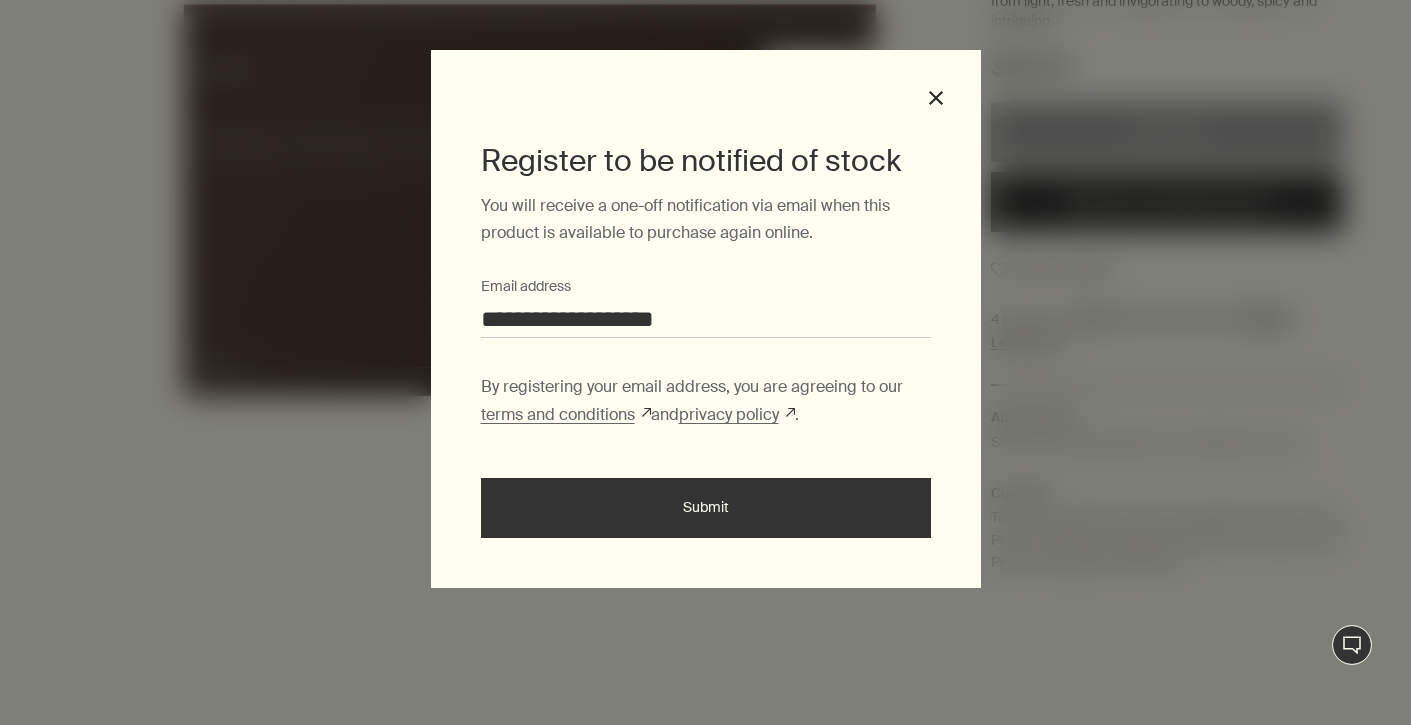 type on "**********" 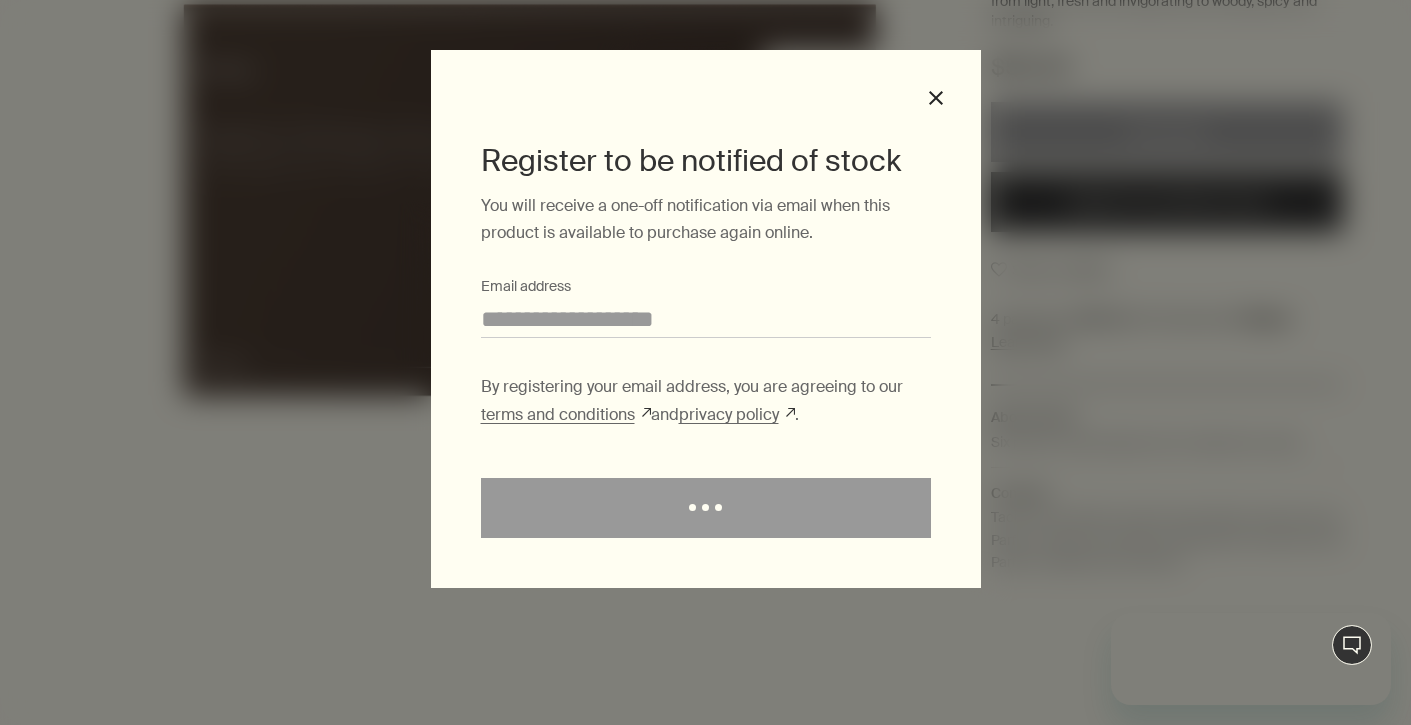 scroll, scrollTop: 0, scrollLeft: 0, axis: both 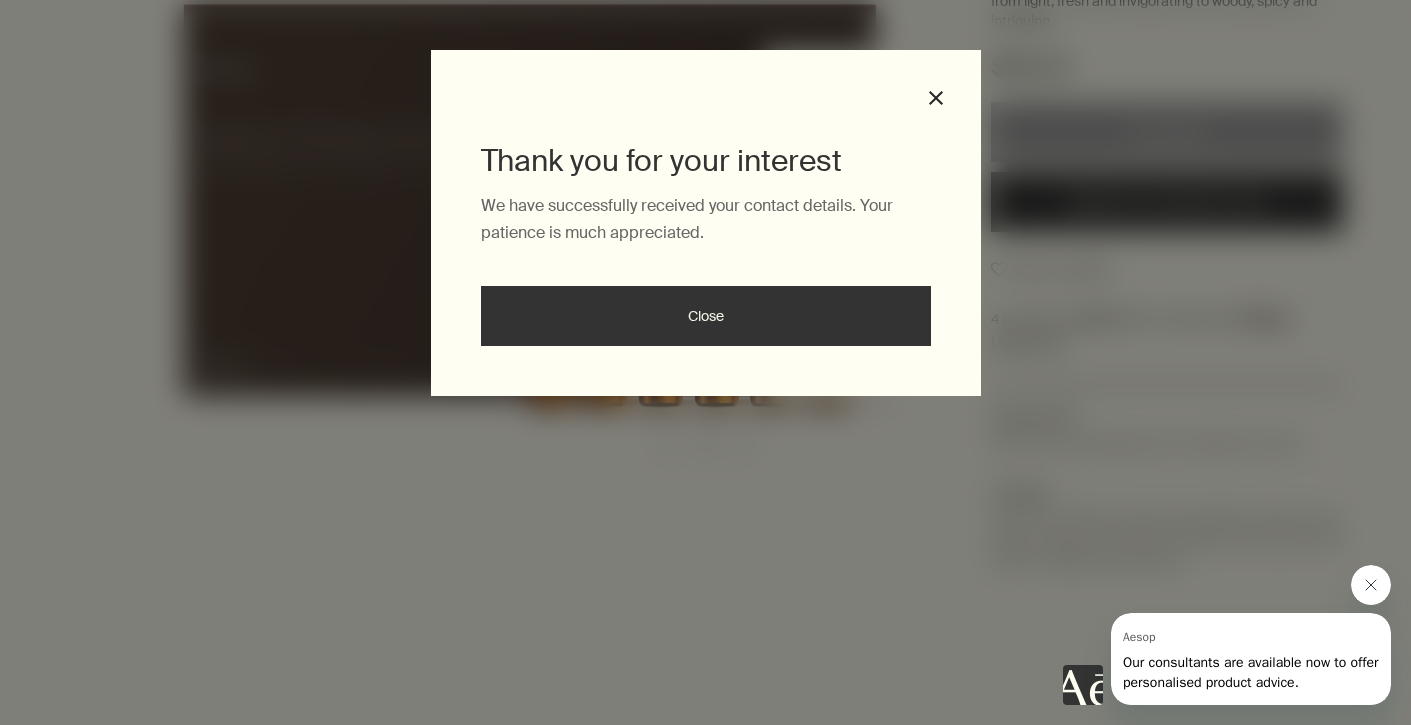 click 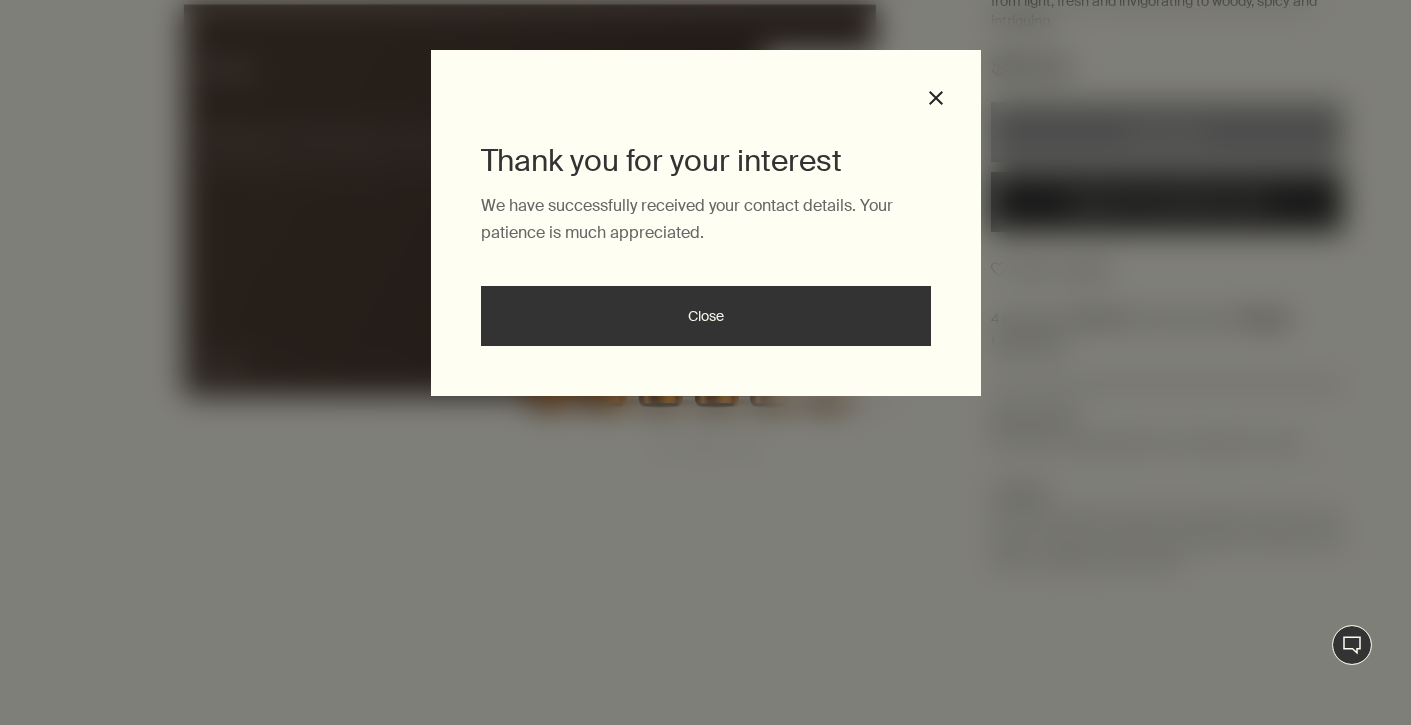 click on "Close" at bounding box center [706, 316] 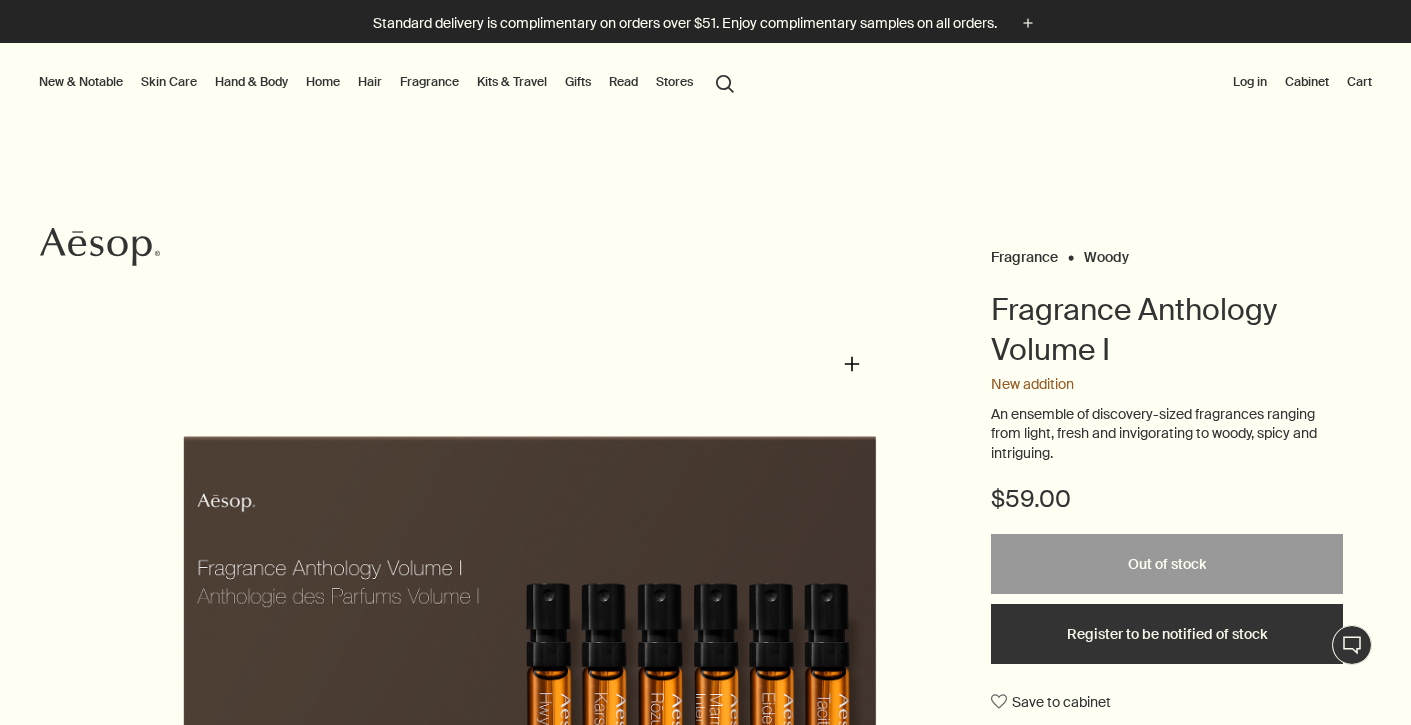 scroll, scrollTop: 0, scrollLeft: 0, axis: both 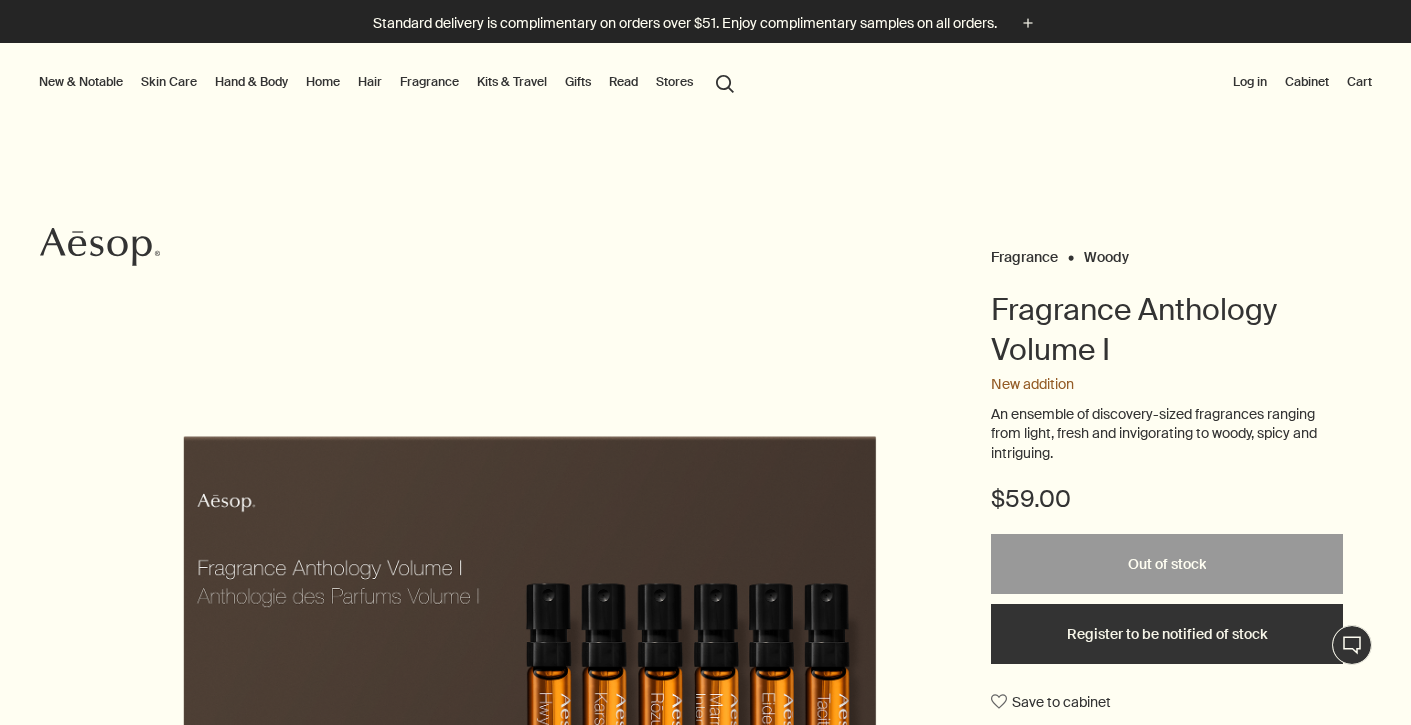 click on "Kits & Travel" at bounding box center [512, 82] 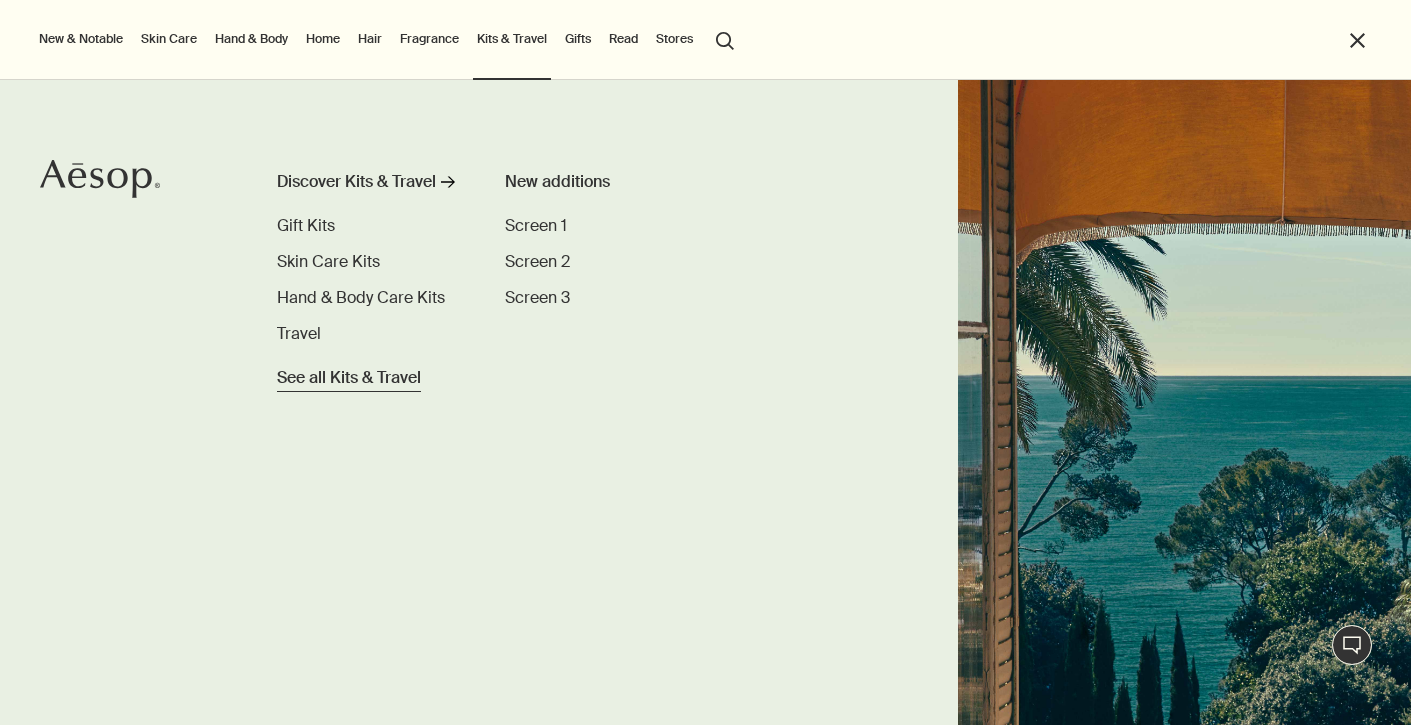 click on "See all Kits & Travel" at bounding box center (349, 378) 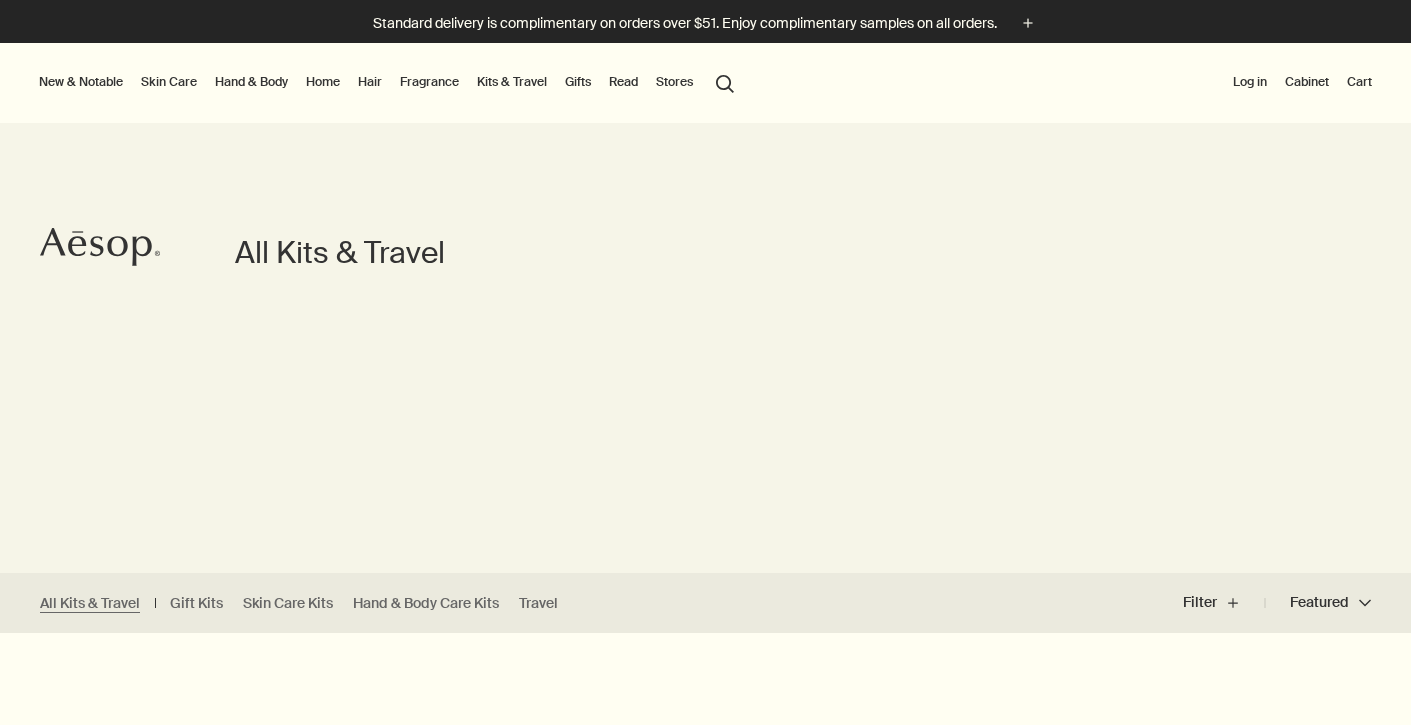 scroll, scrollTop: 0, scrollLeft: 0, axis: both 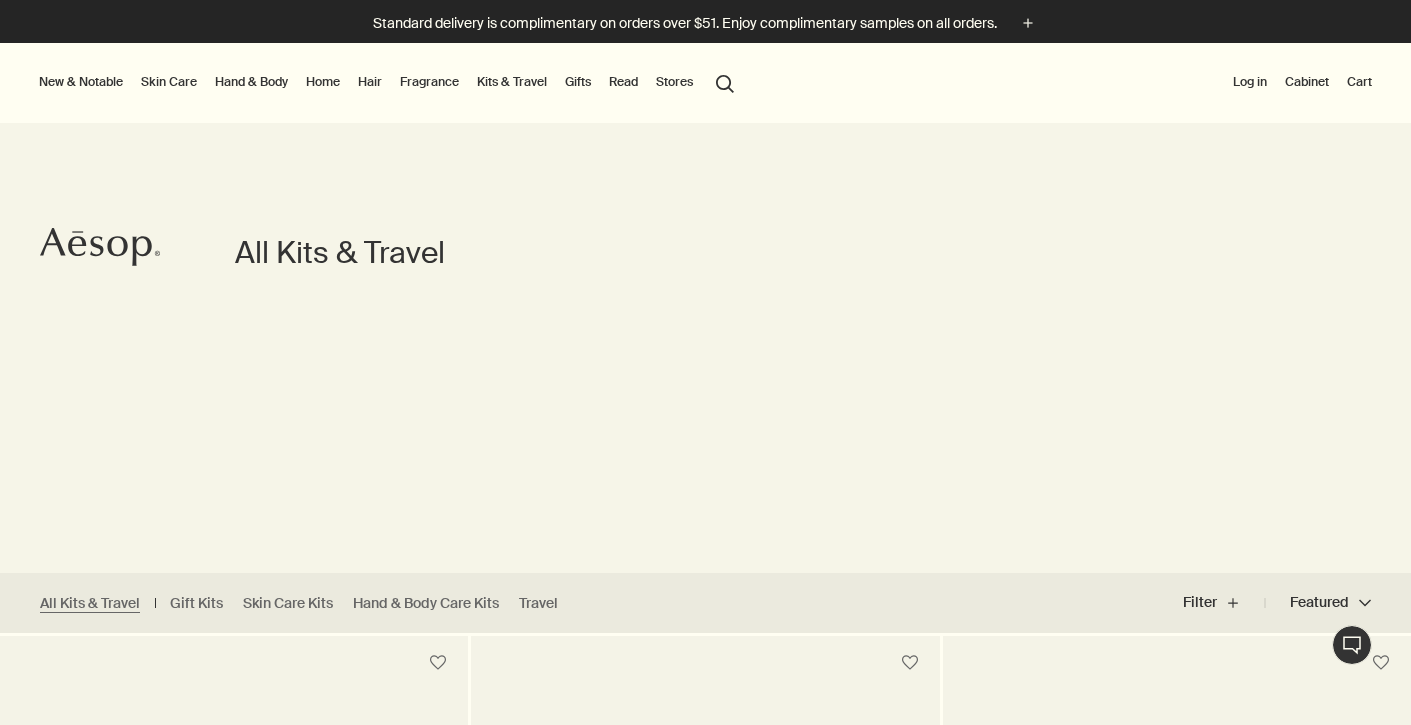 click on "Gifts" at bounding box center (578, 82) 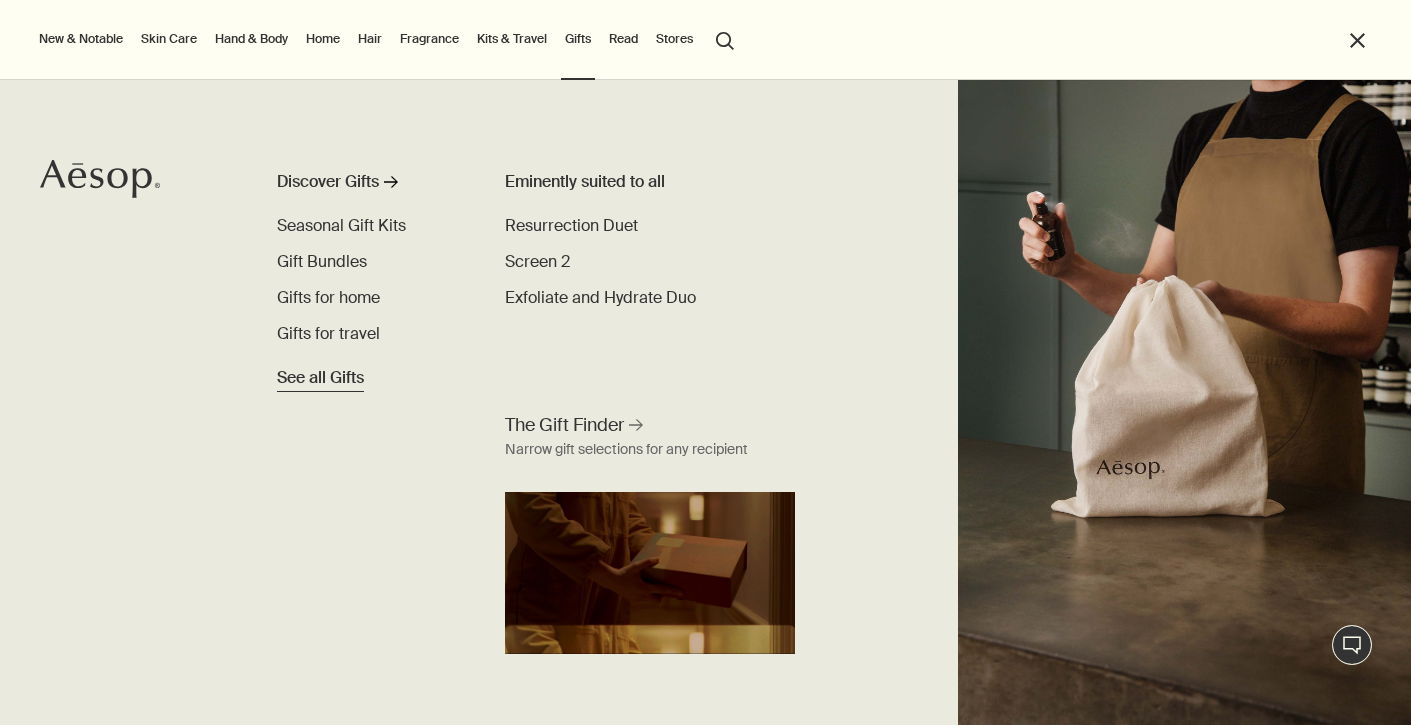 click on "See all Gifts" at bounding box center (320, 378) 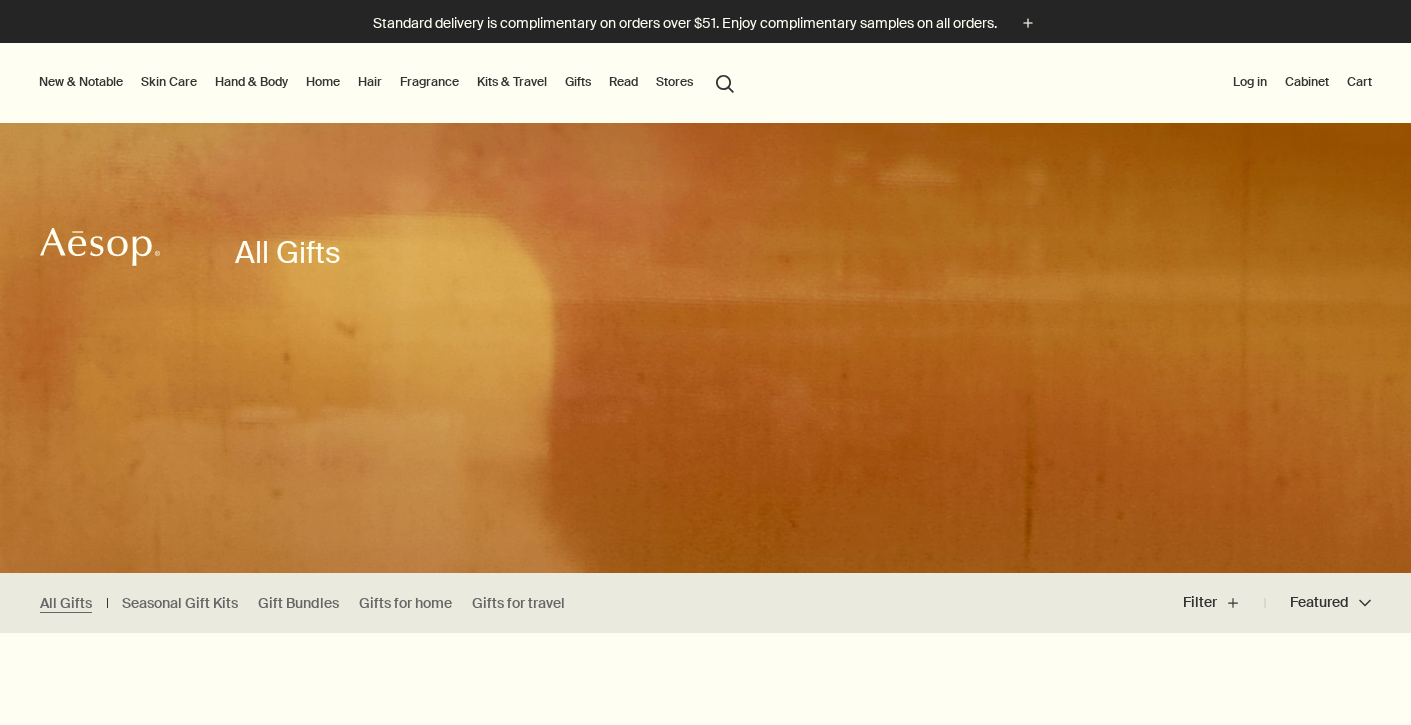 scroll, scrollTop: 0, scrollLeft: 0, axis: both 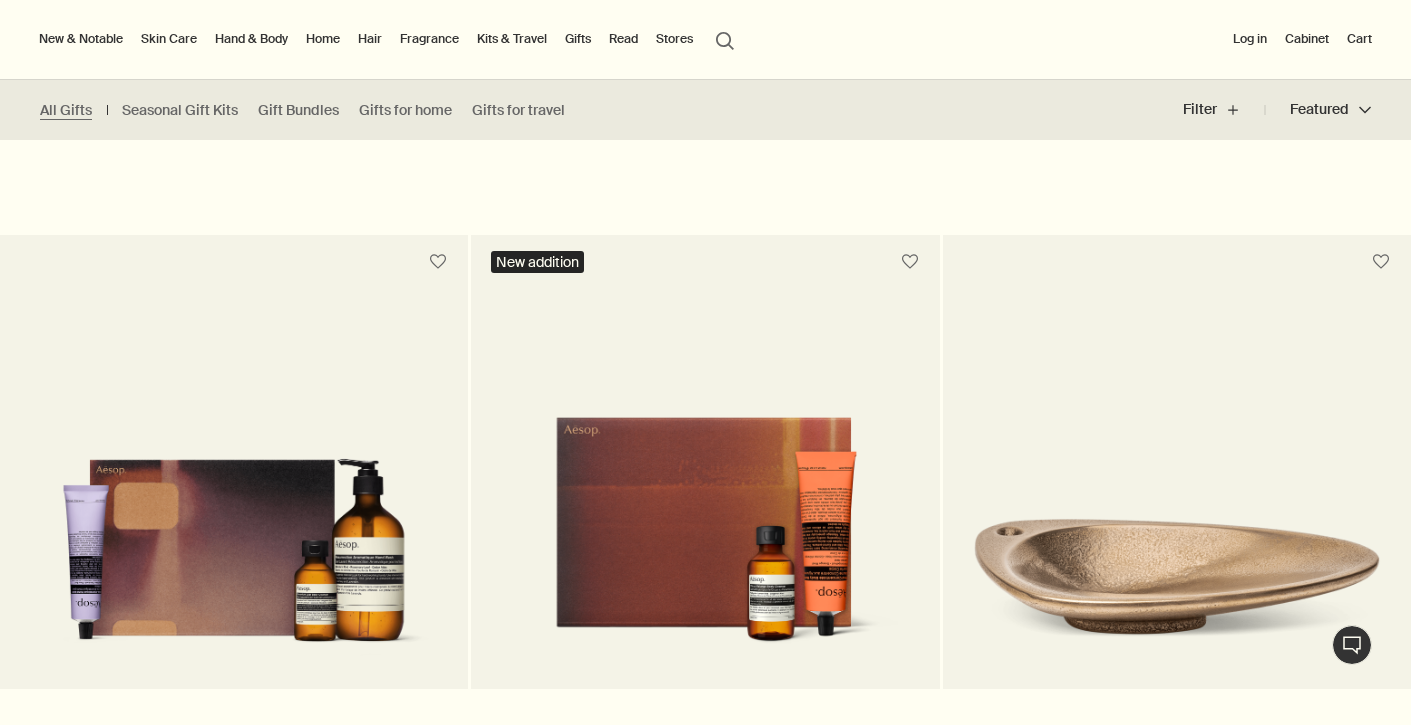 click on "Fragrance" at bounding box center (429, 39) 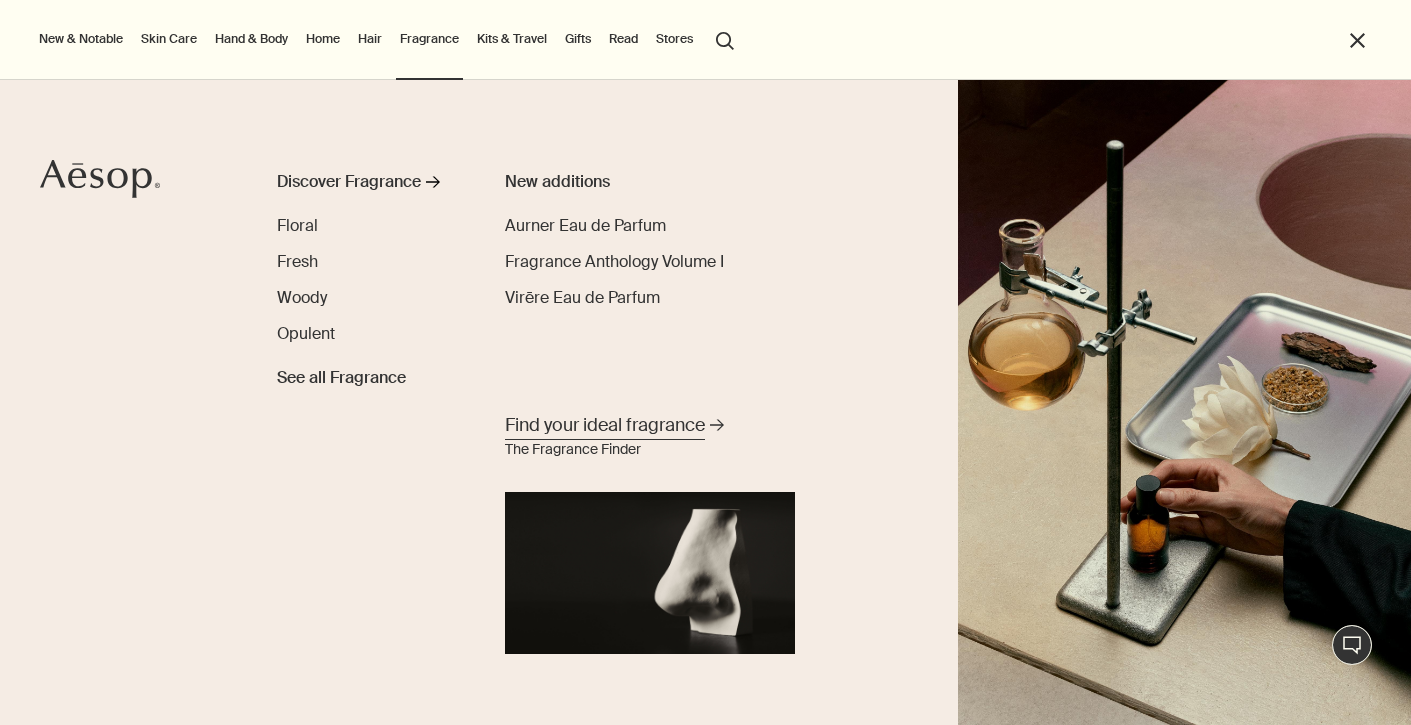 click on "Find your ideal fragrance" at bounding box center [605, 425] 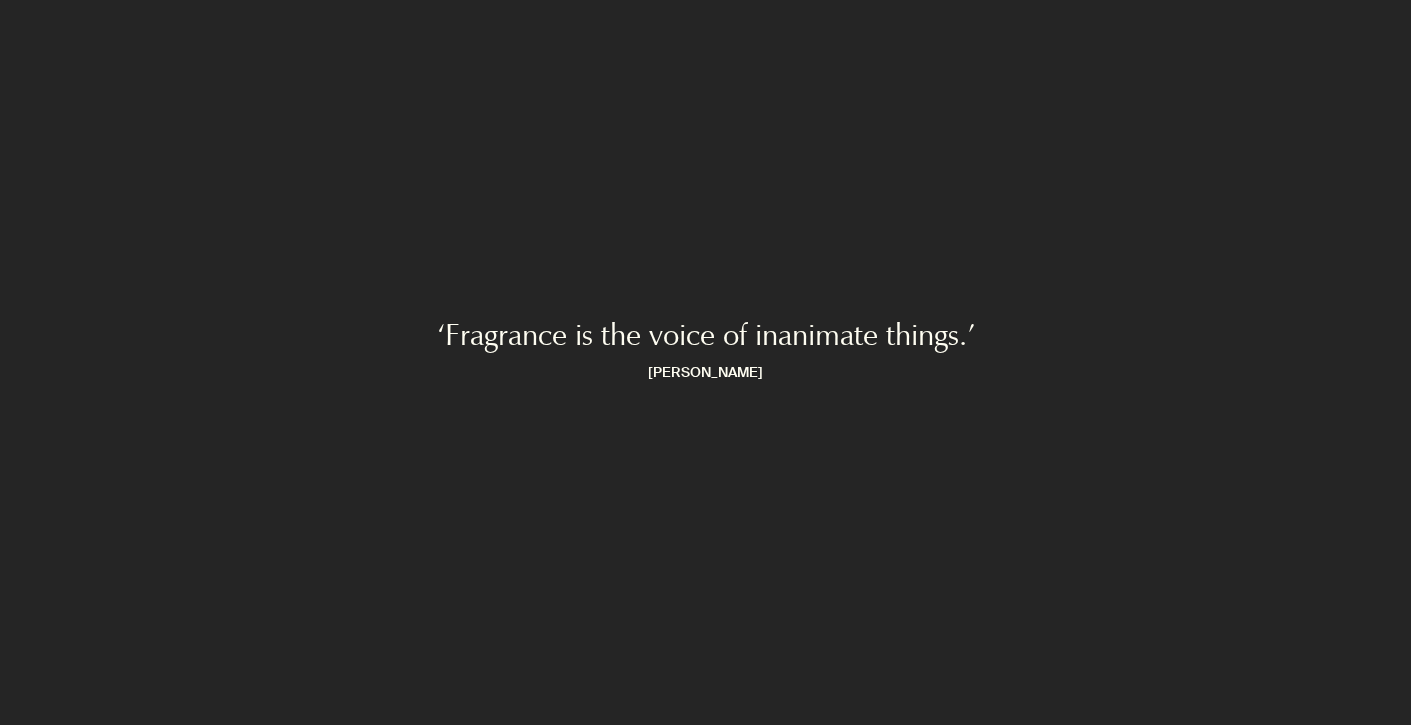 scroll, scrollTop: 0, scrollLeft: 0, axis: both 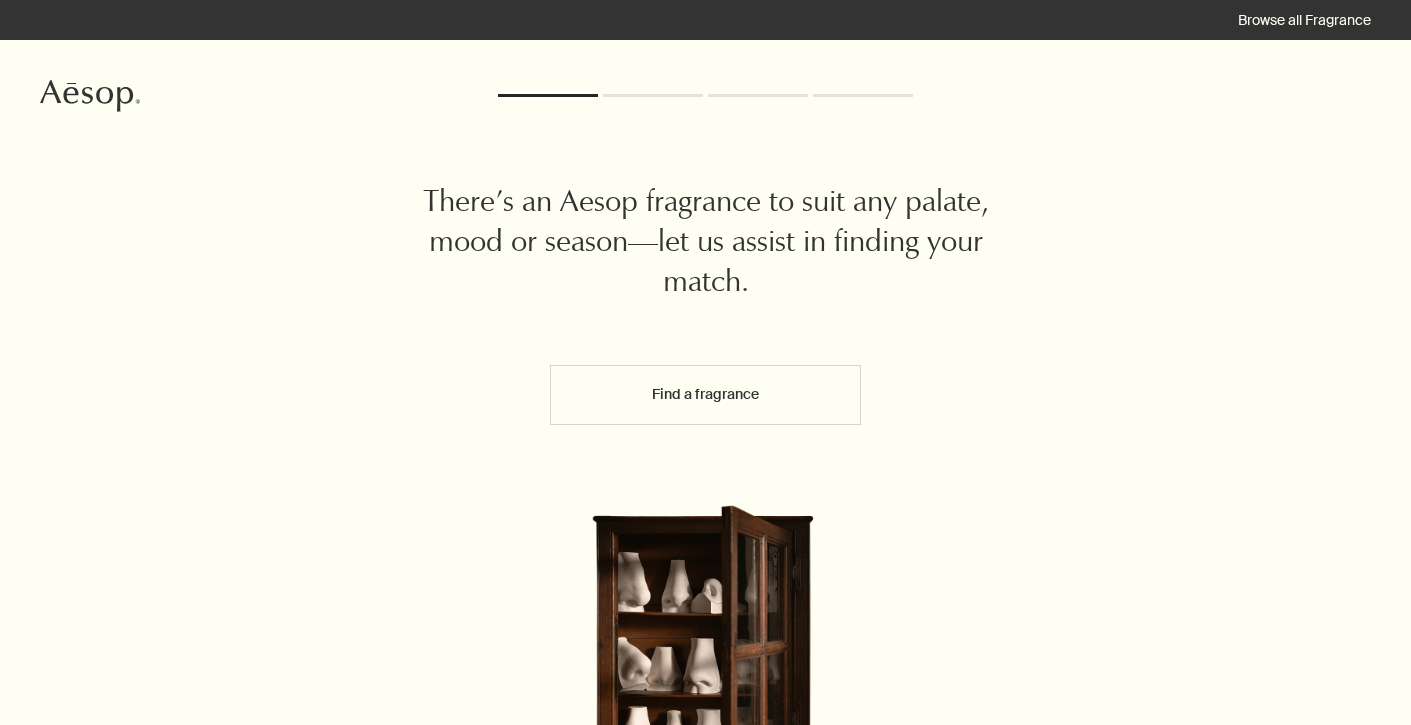 click on "Find a fragrance" at bounding box center (705, 395) 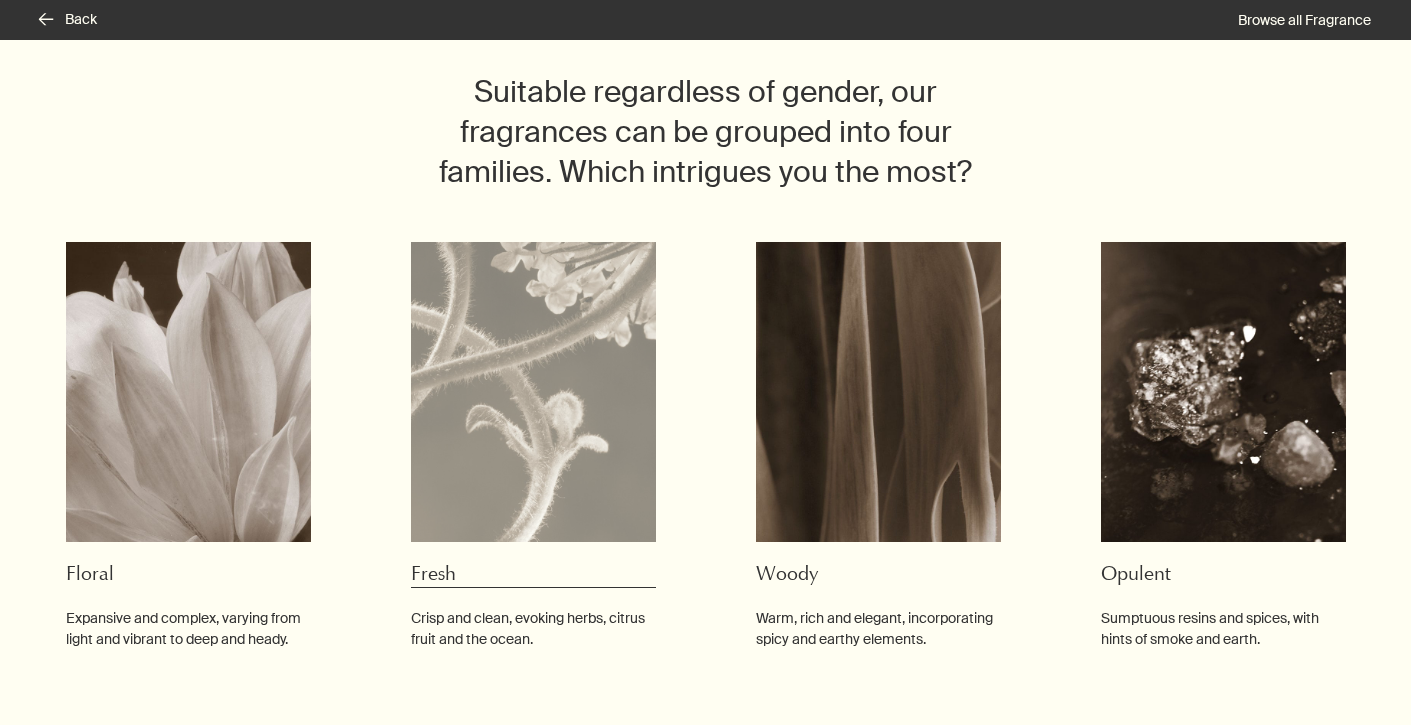 scroll, scrollTop: 113, scrollLeft: 0, axis: vertical 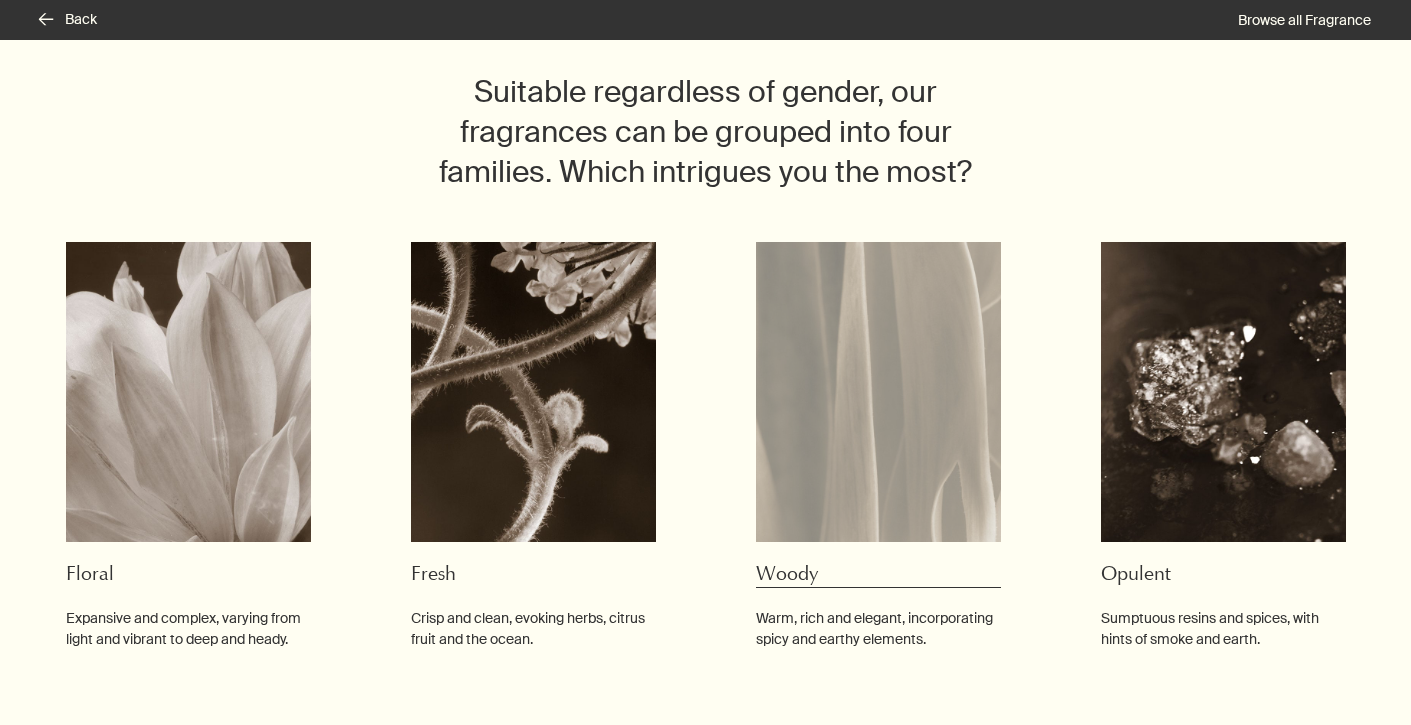click on "Warm, rich and elegant, incorporating spicy and earthy elements." at bounding box center [878, 629] 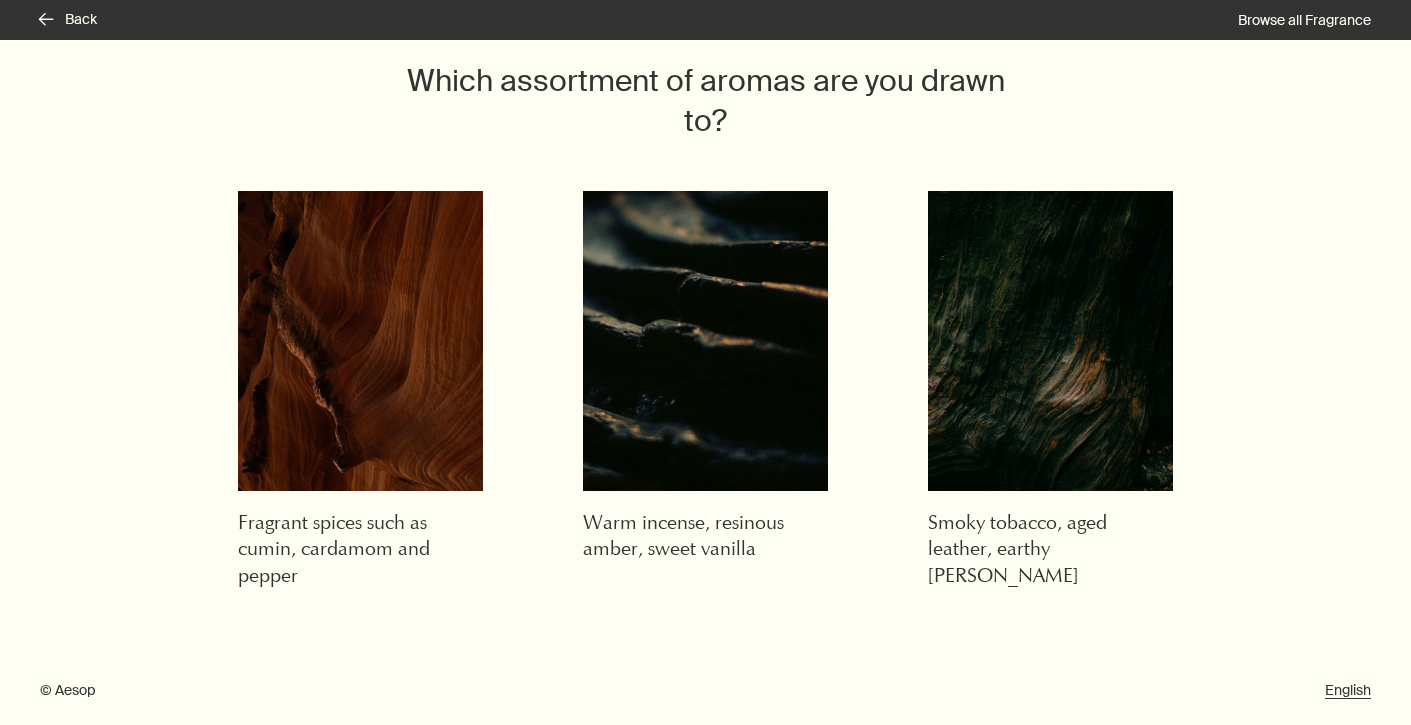 scroll, scrollTop: 122, scrollLeft: 0, axis: vertical 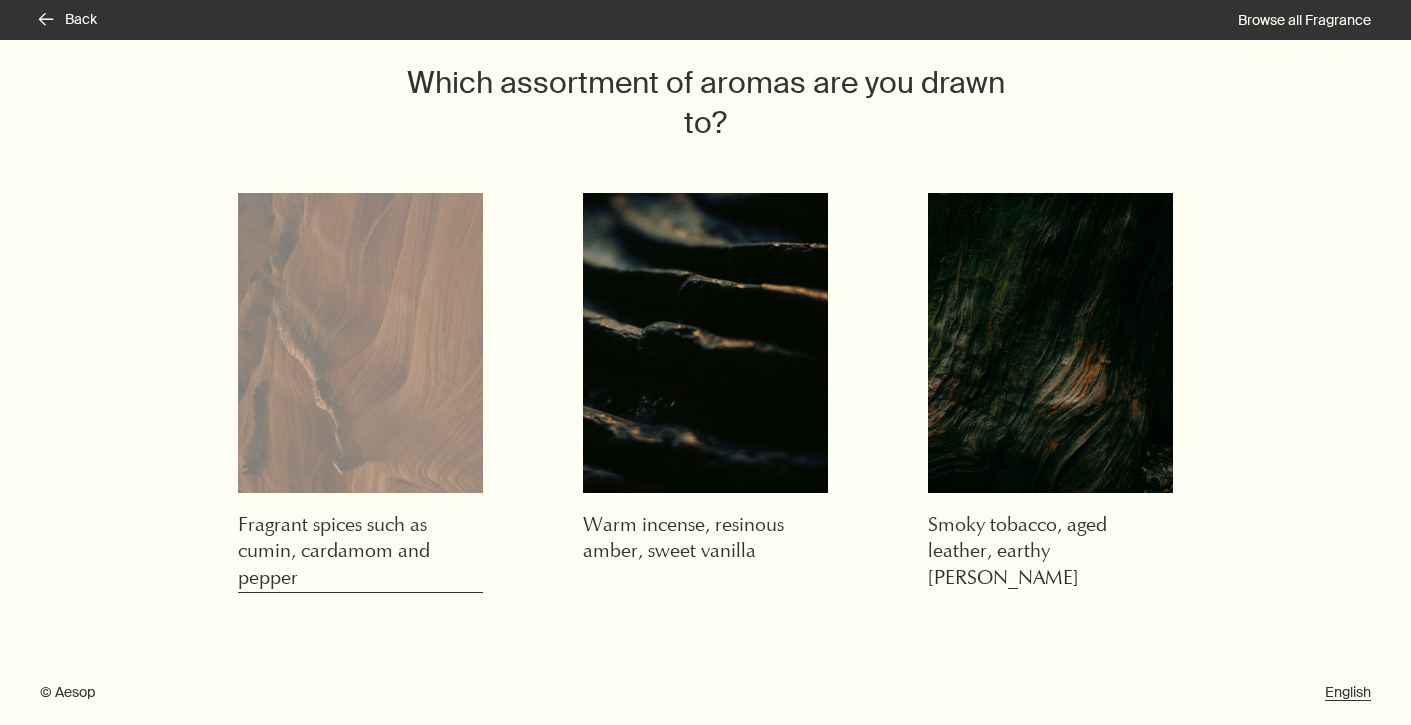 click on "Fragrant spices such as cumin, cardamom and pepper" at bounding box center (360, 553) 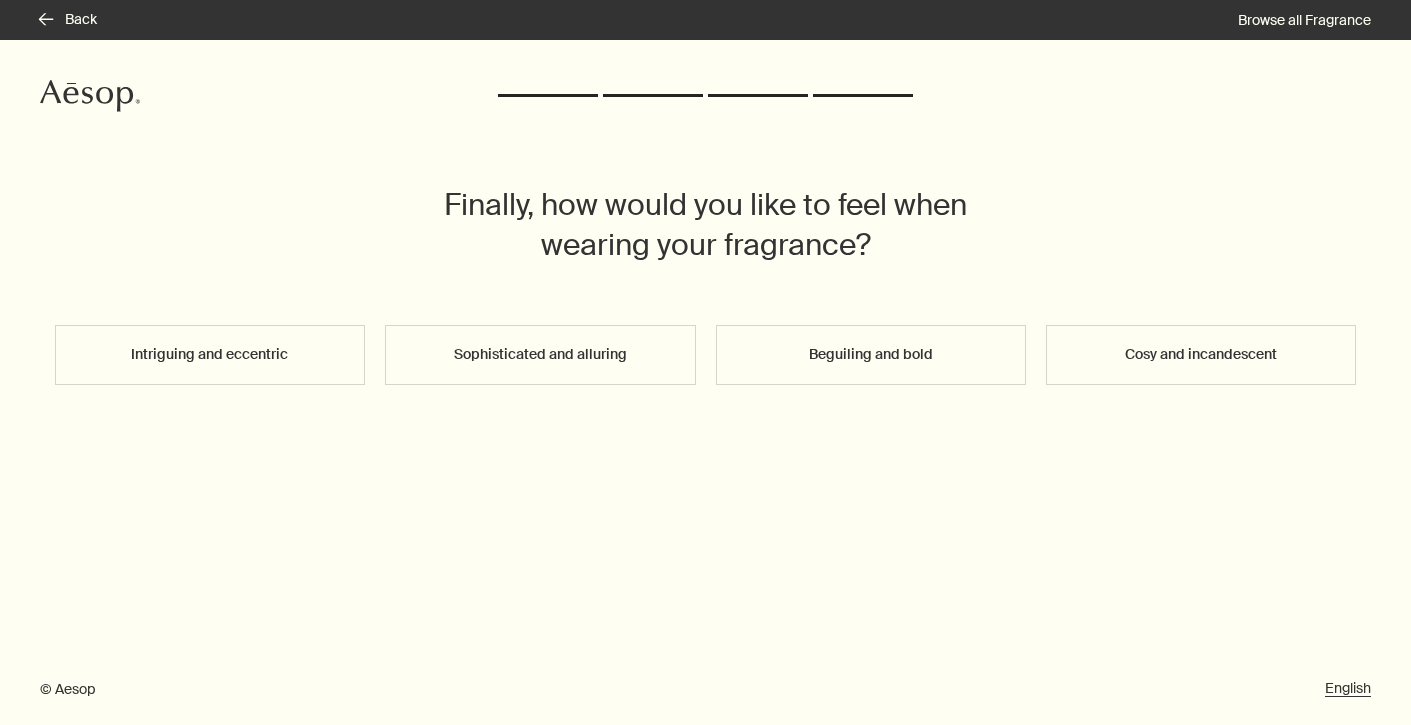 scroll, scrollTop: 0, scrollLeft: 0, axis: both 